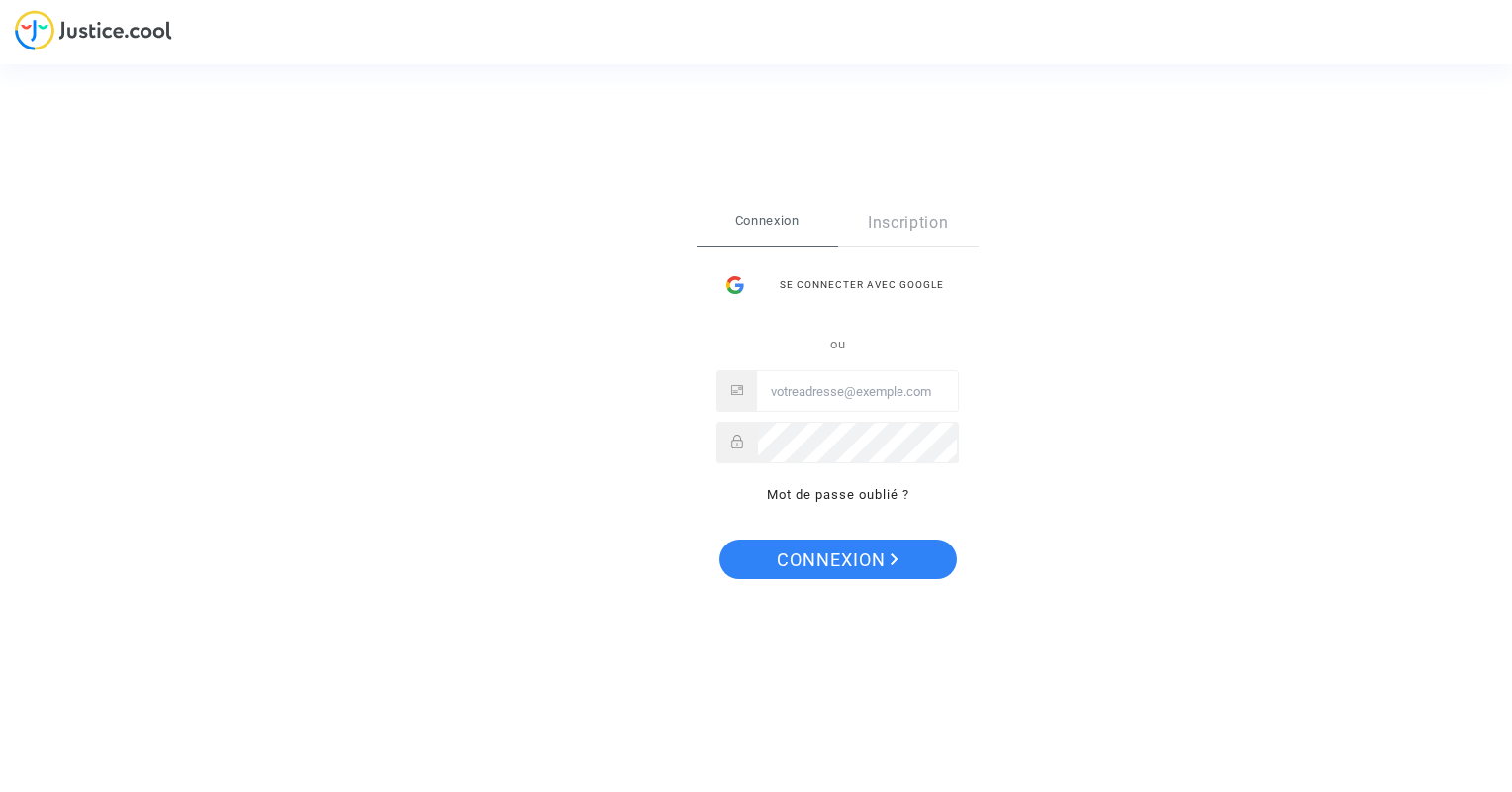 scroll, scrollTop: 0, scrollLeft: 0, axis: both 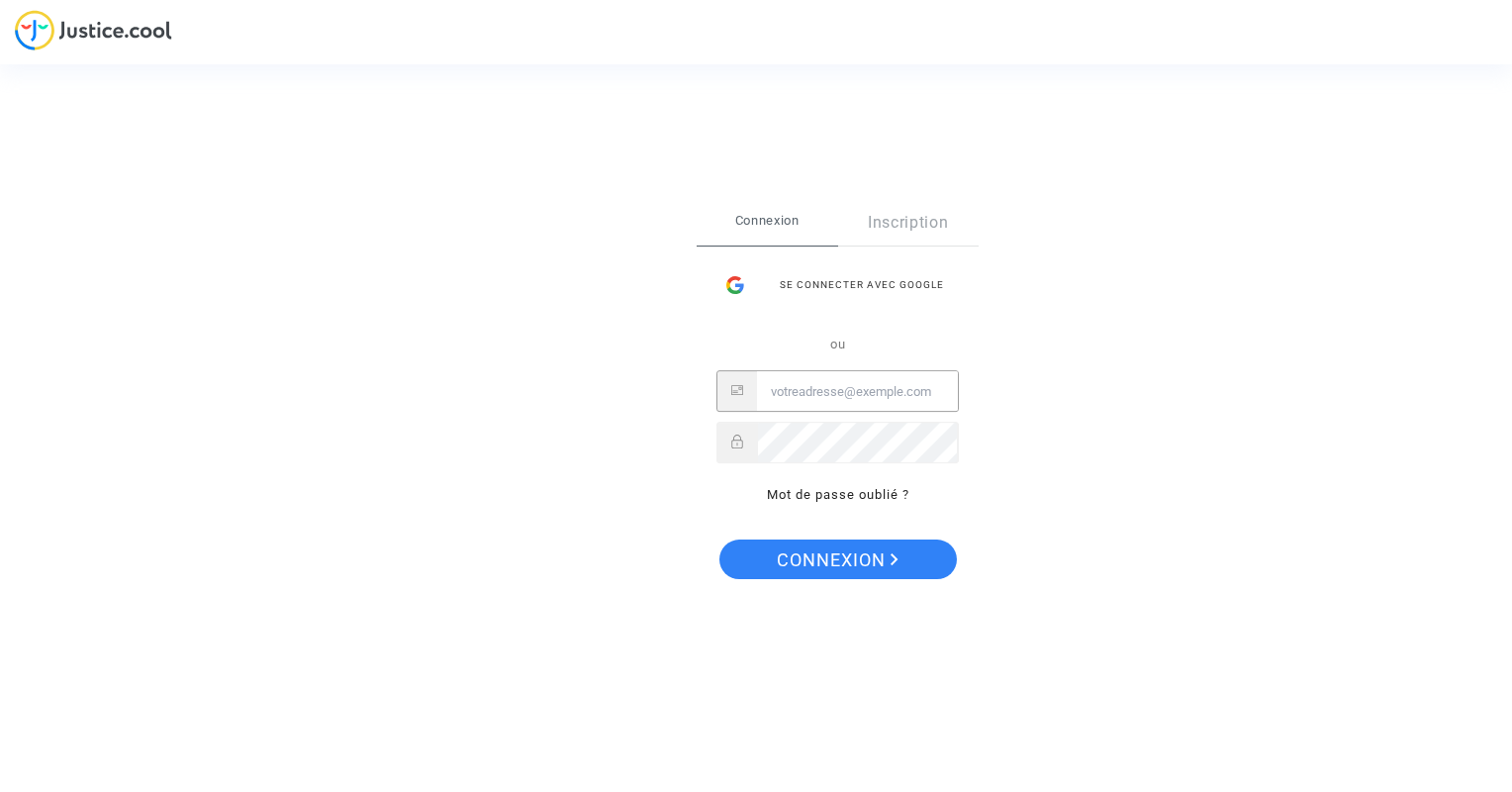 click at bounding box center (857, 392) 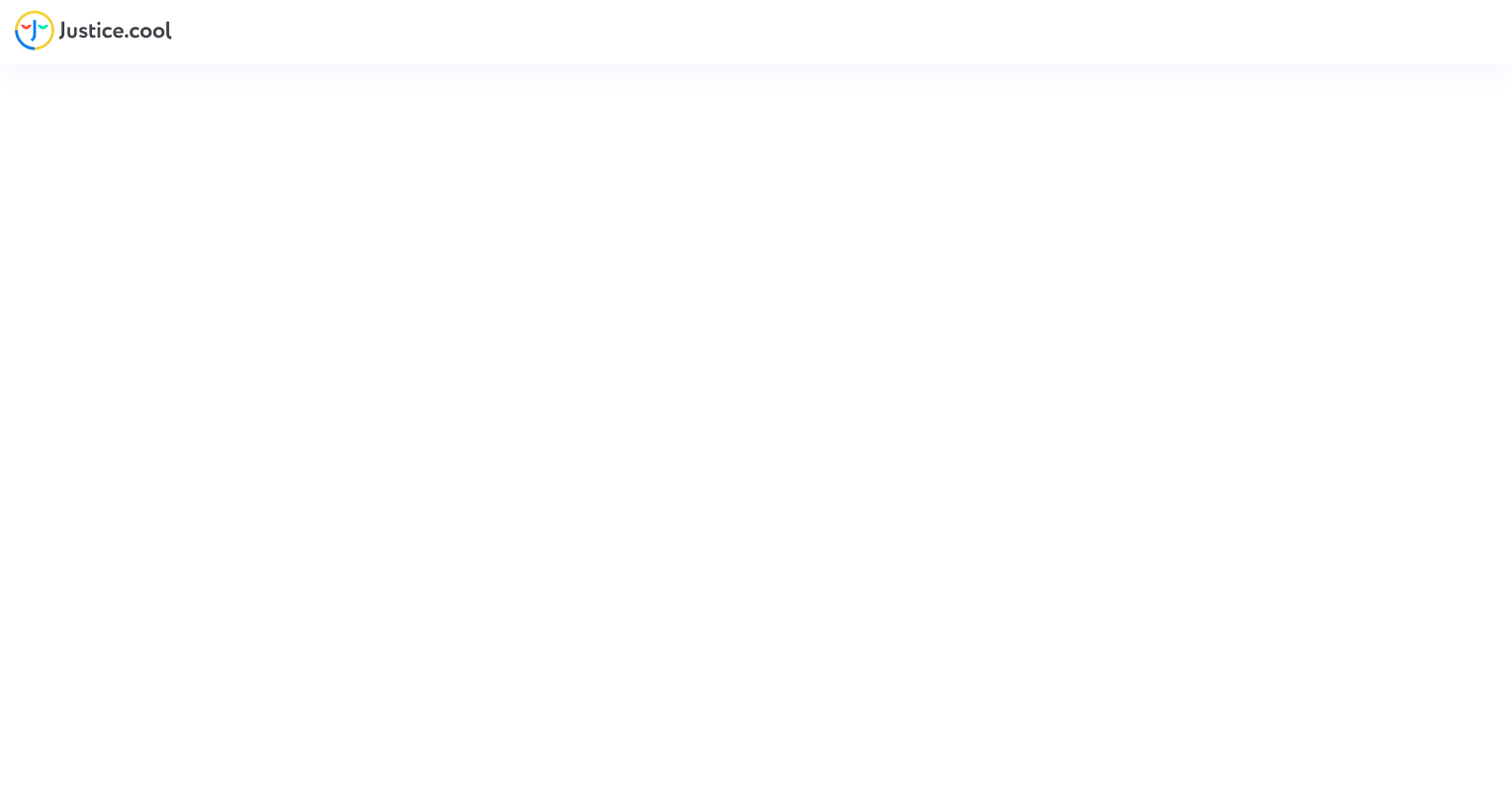 scroll, scrollTop: 0, scrollLeft: 0, axis: both 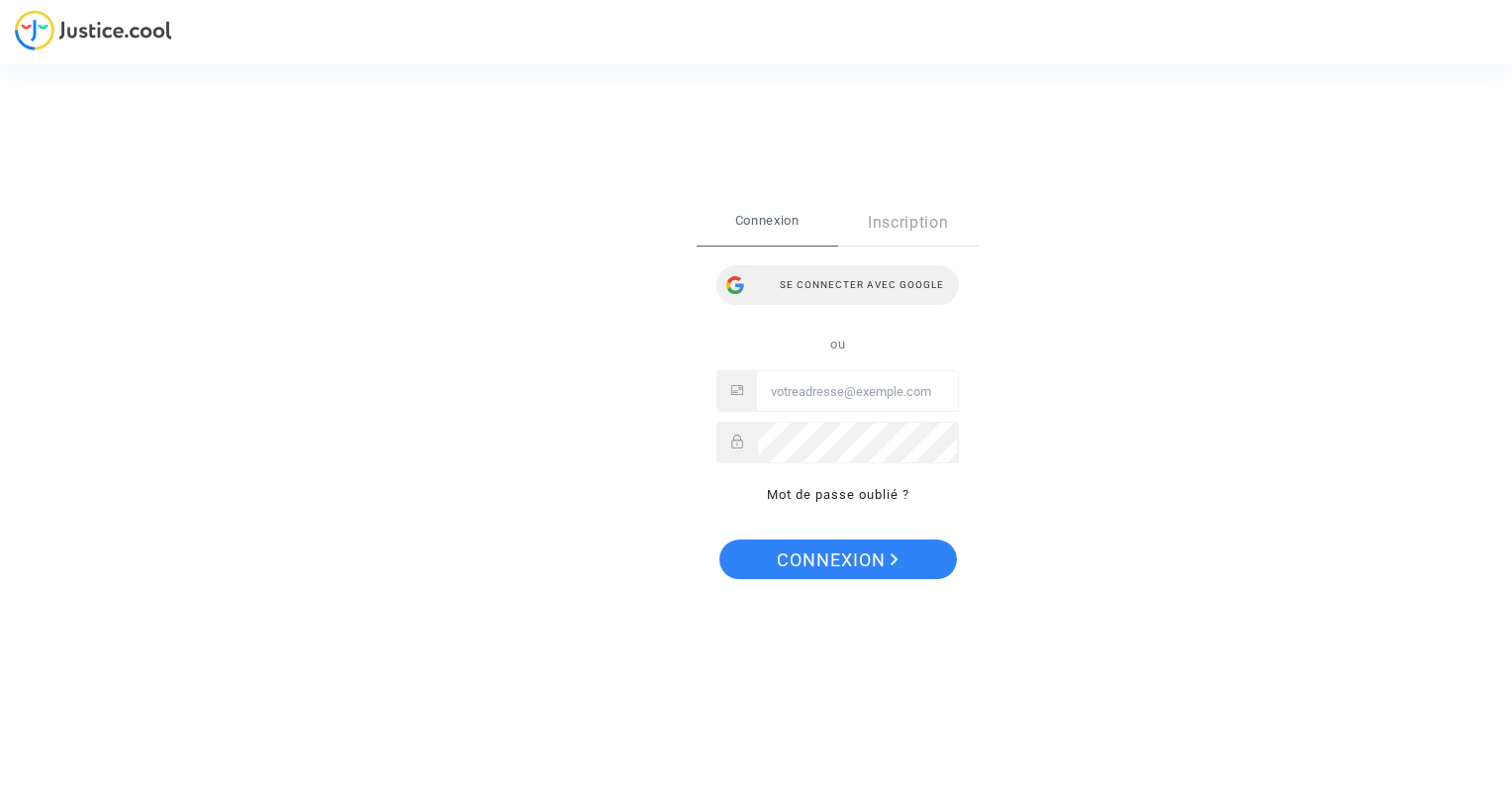 click on "Se connecter avec Google" at bounding box center [837, 285] 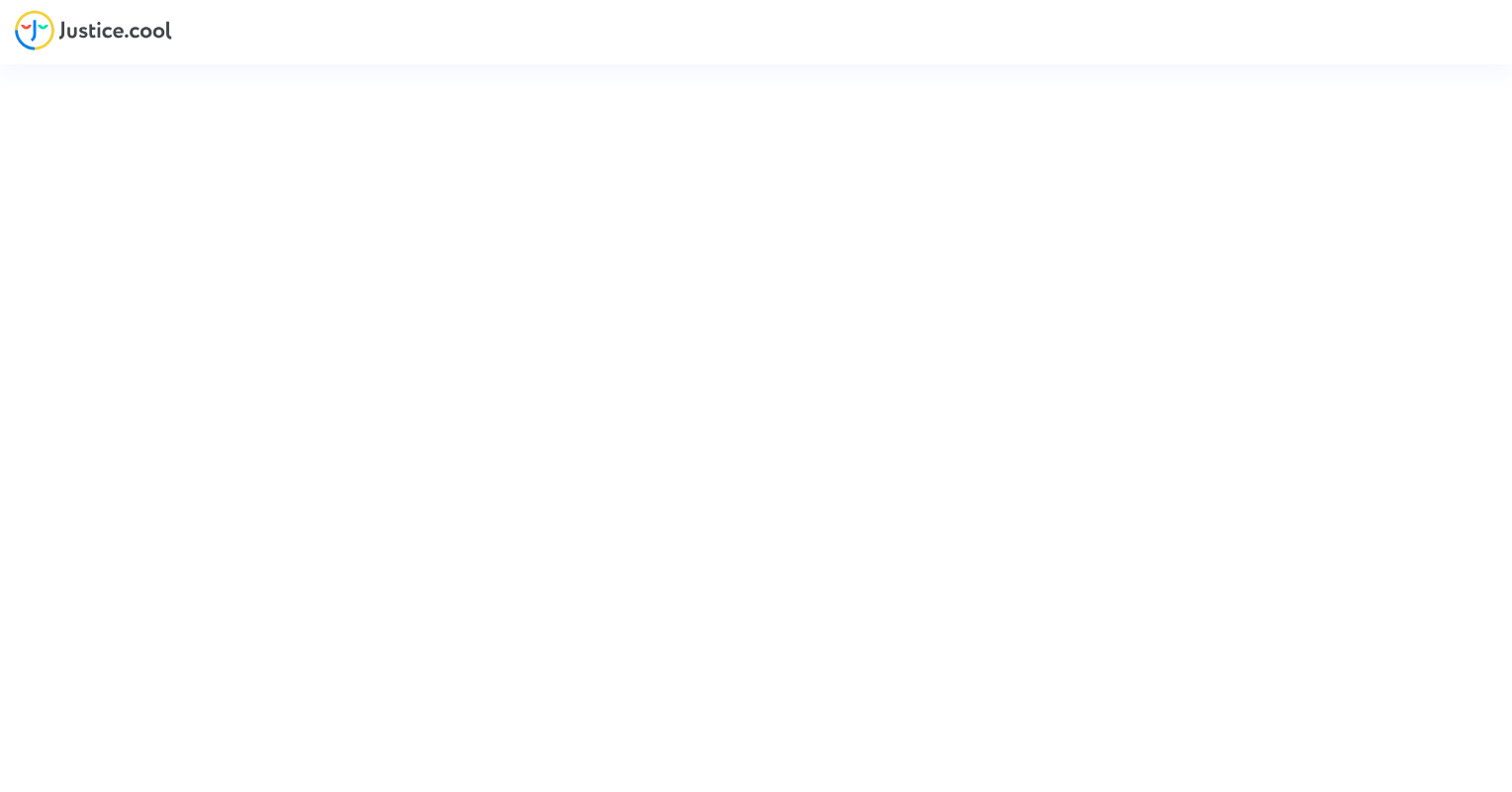 scroll, scrollTop: 0, scrollLeft: 0, axis: both 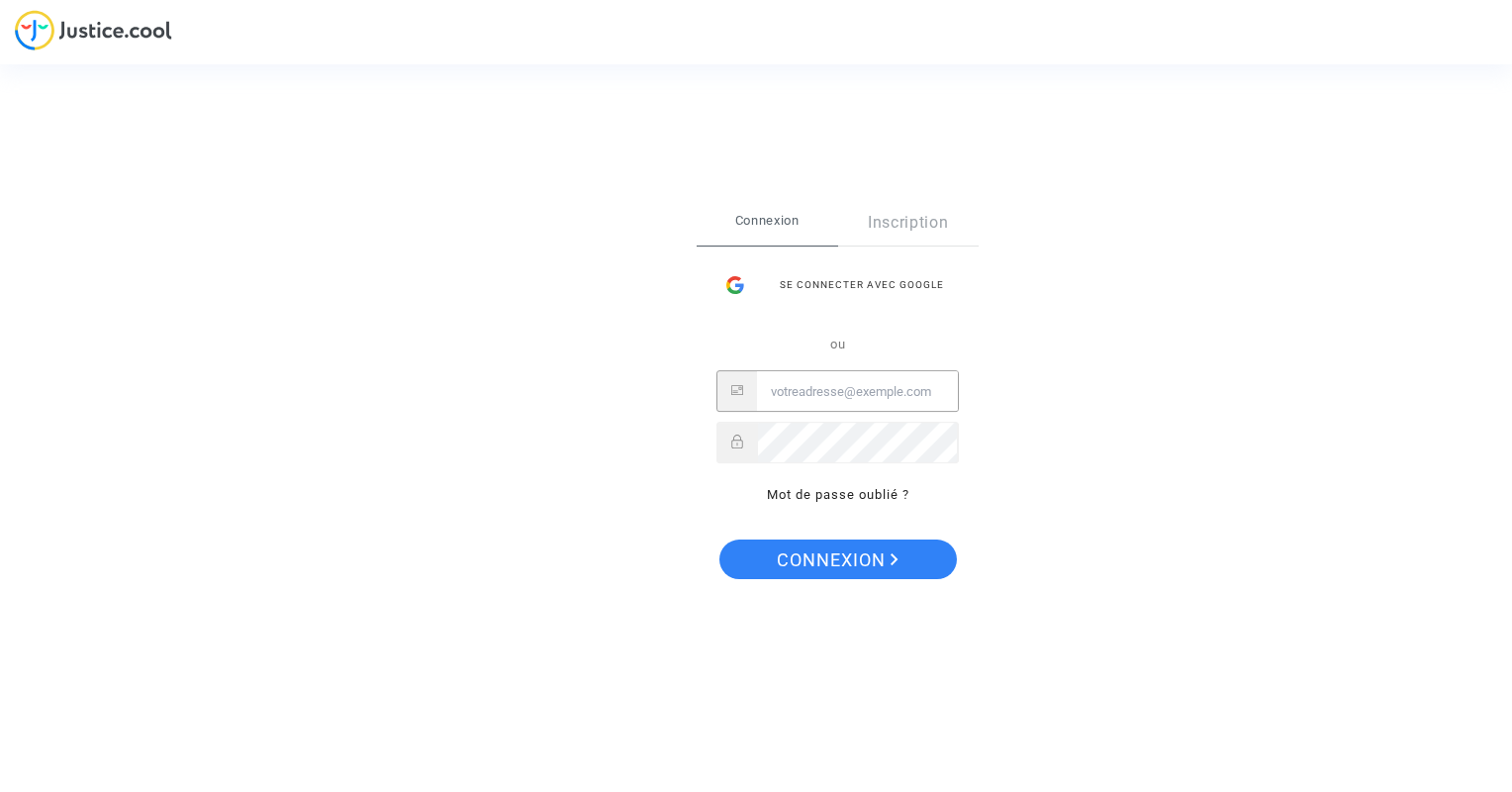 click at bounding box center (857, 392) 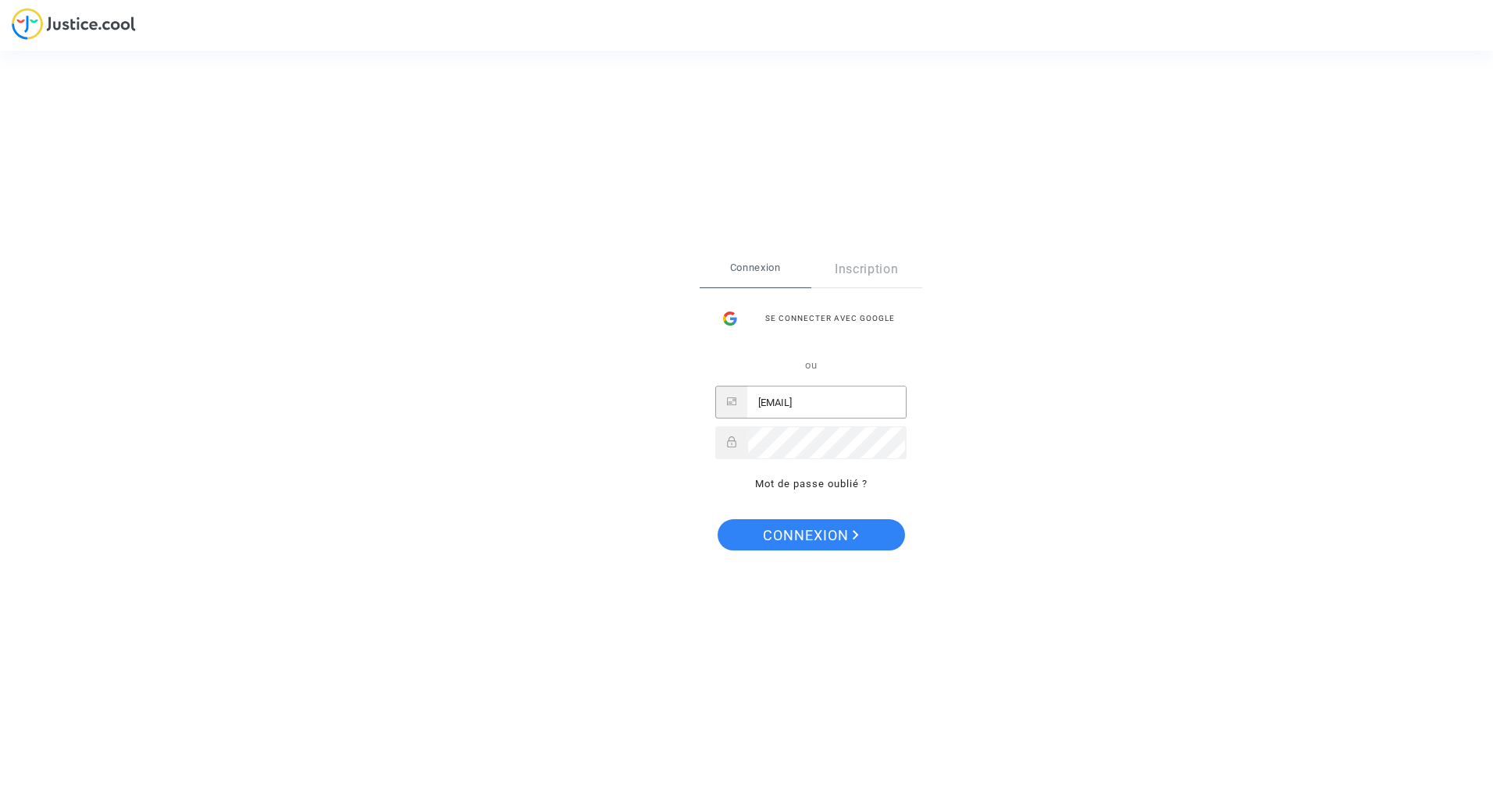 scroll, scrollTop: 0, scrollLeft: 25, axis: horizontal 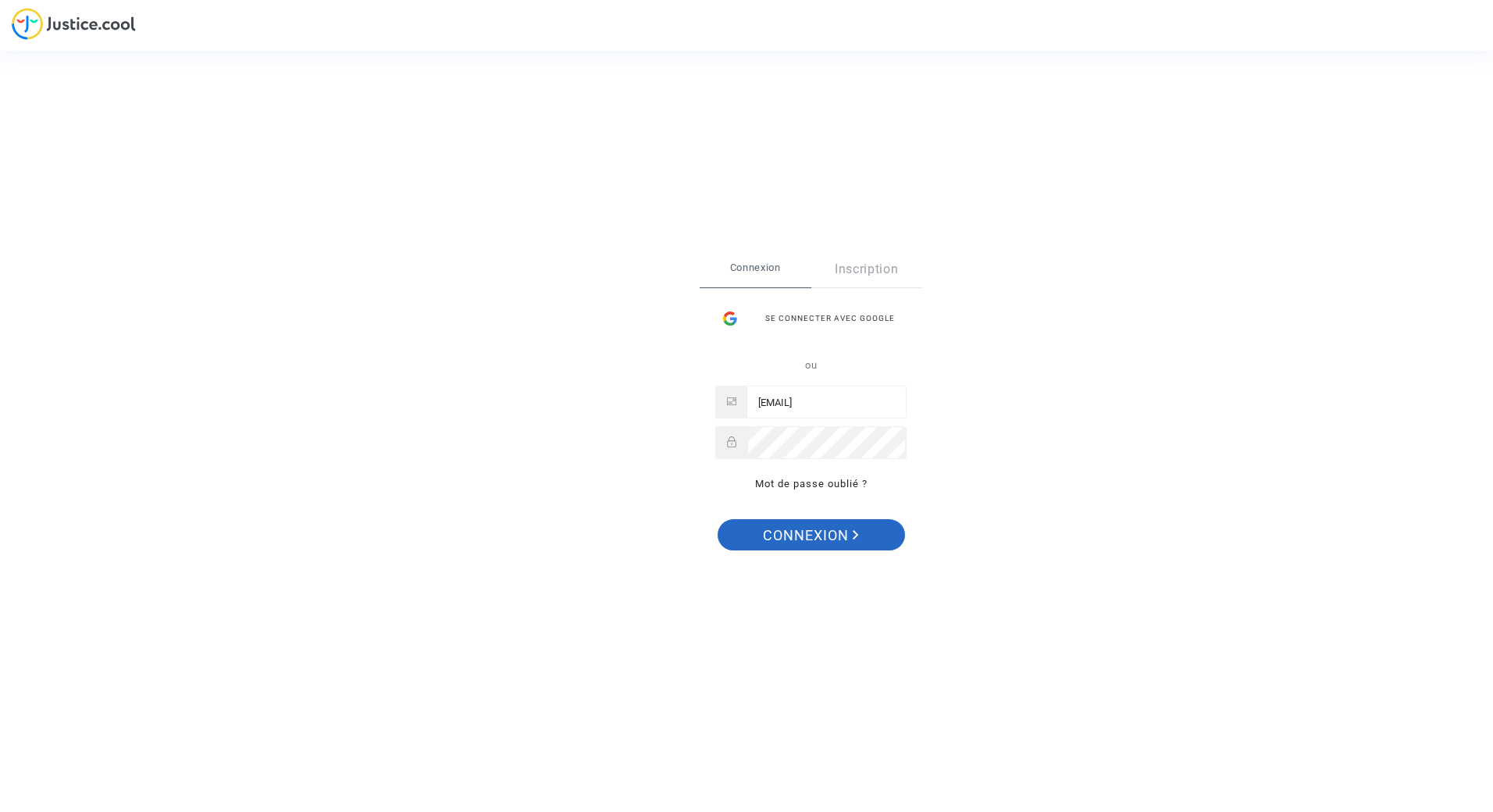 click on "Connexion" at bounding box center [811, 536] 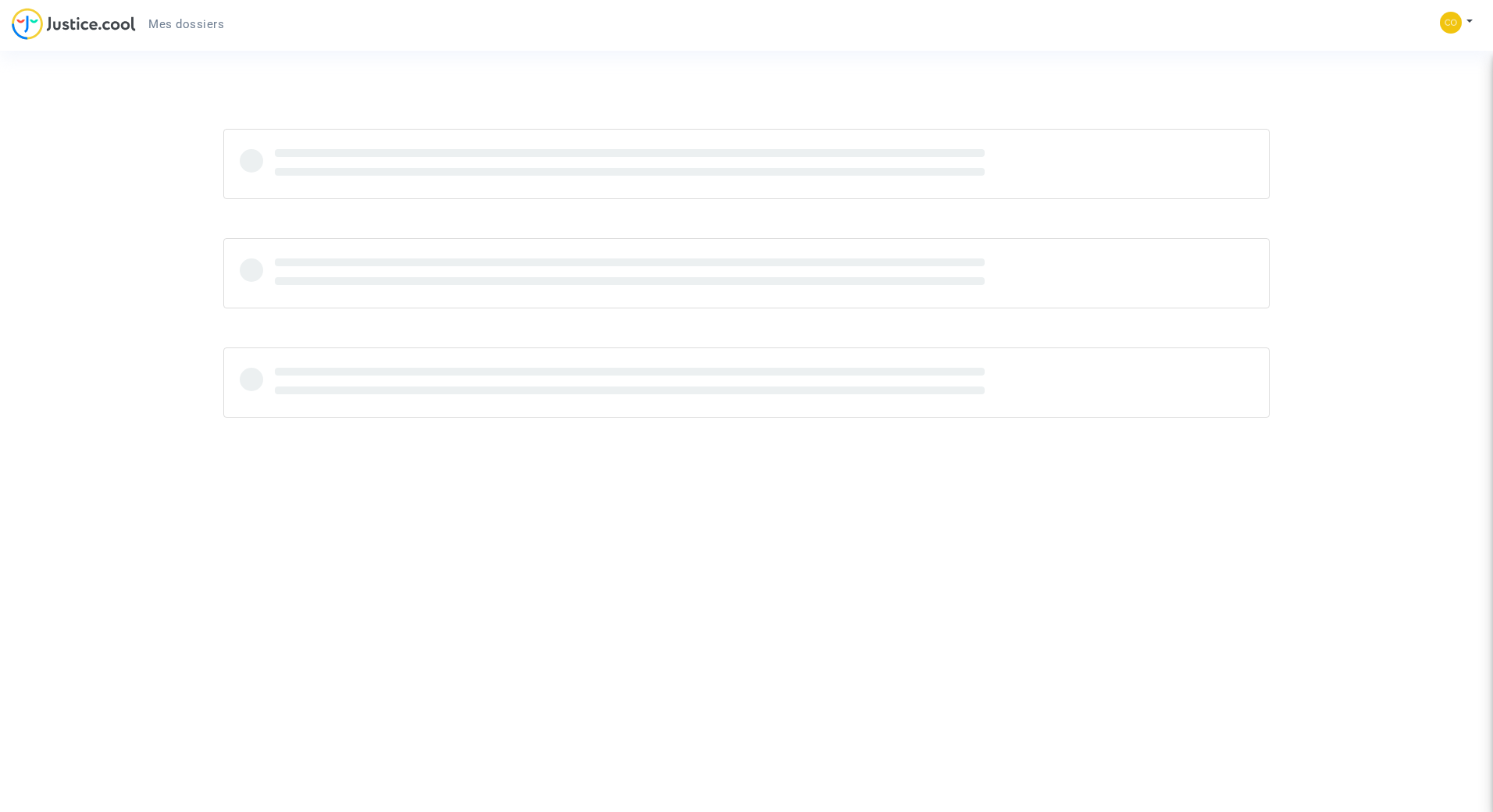 scroll, scrollTop: 0, scrollLeft: 0, axis: both 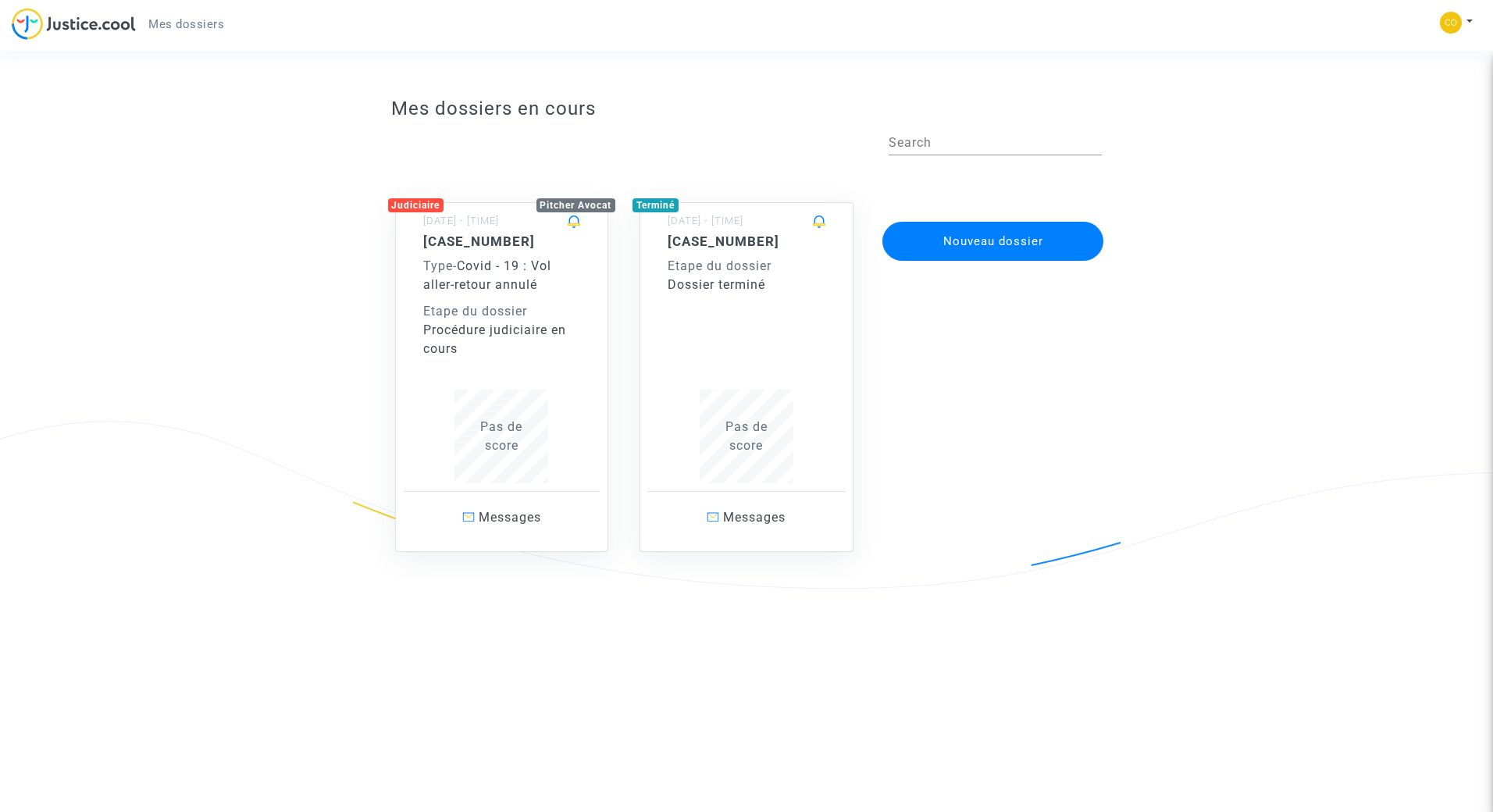 click on "Procédure judiciaire en cours" 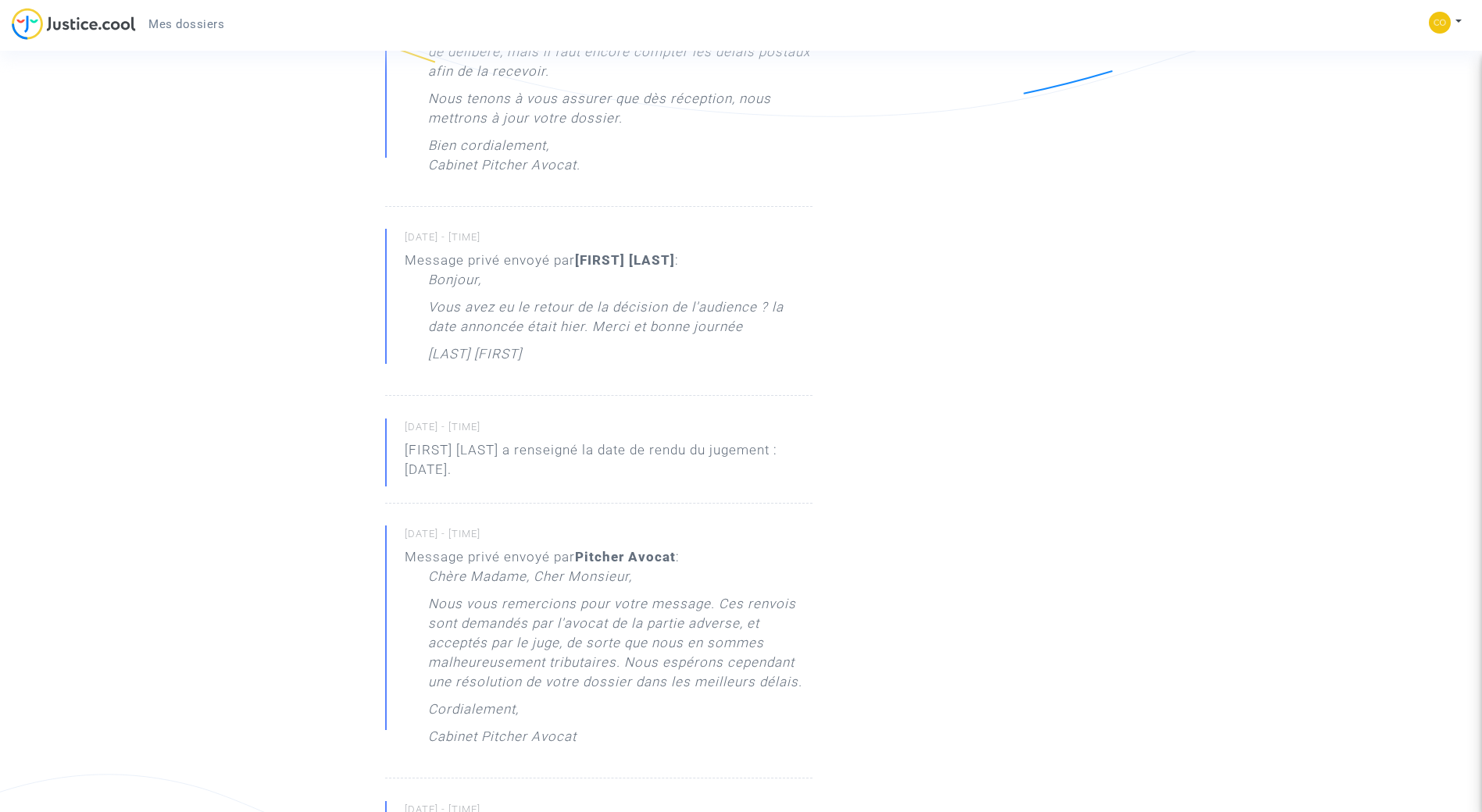 scroll, scrollTop: 0, scrollLeft: 0, axis: both 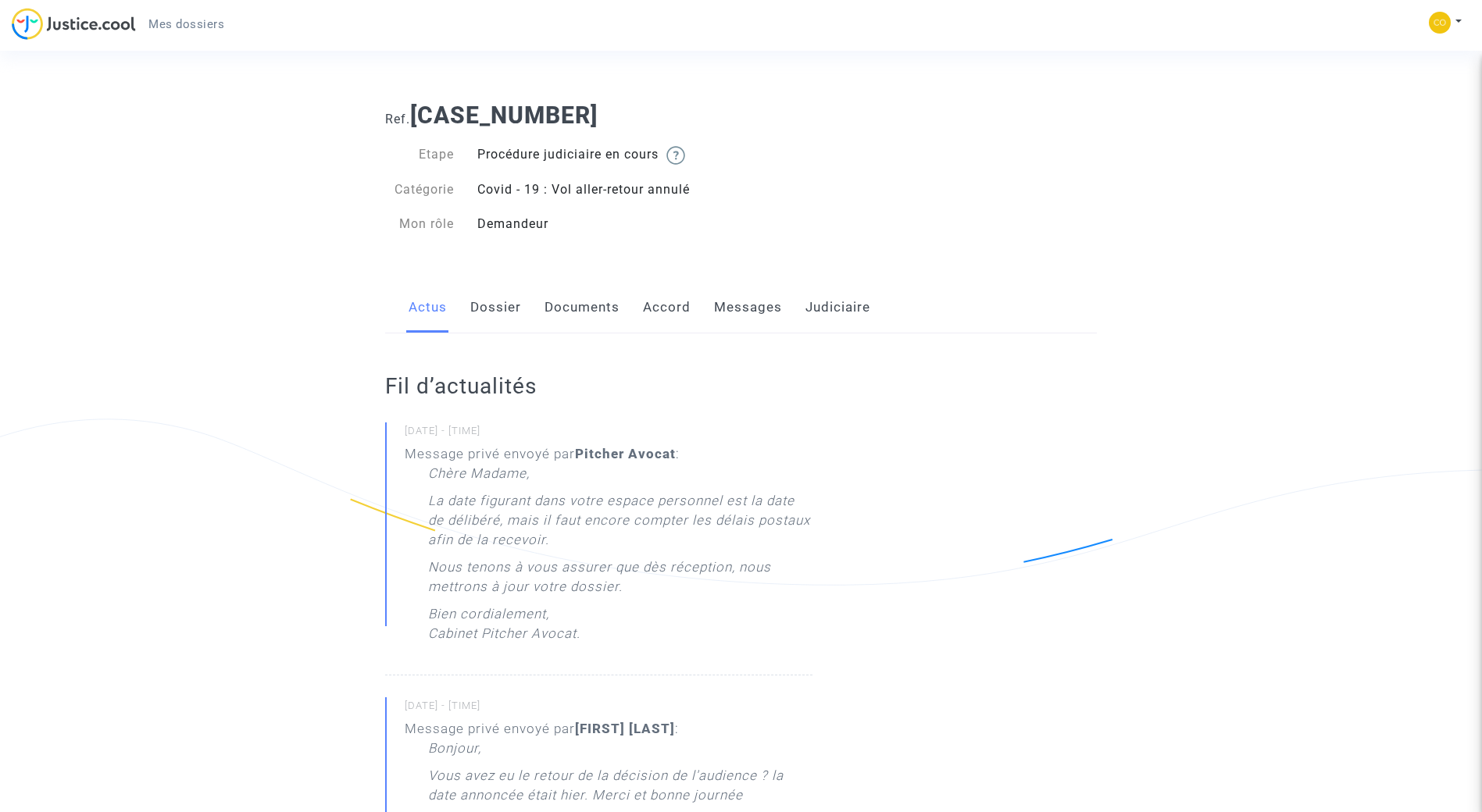 click on "Dossier" 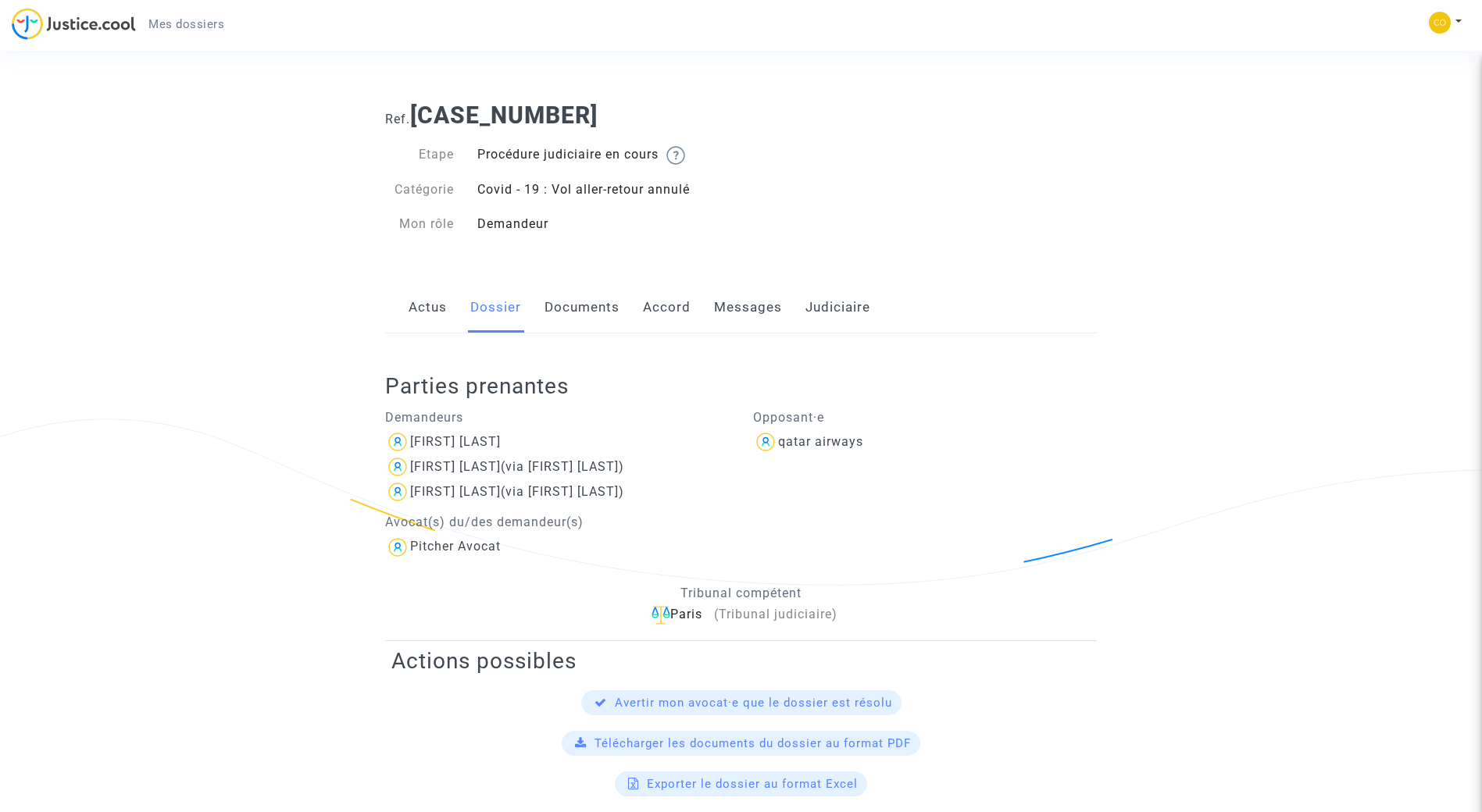 click on "Documents" 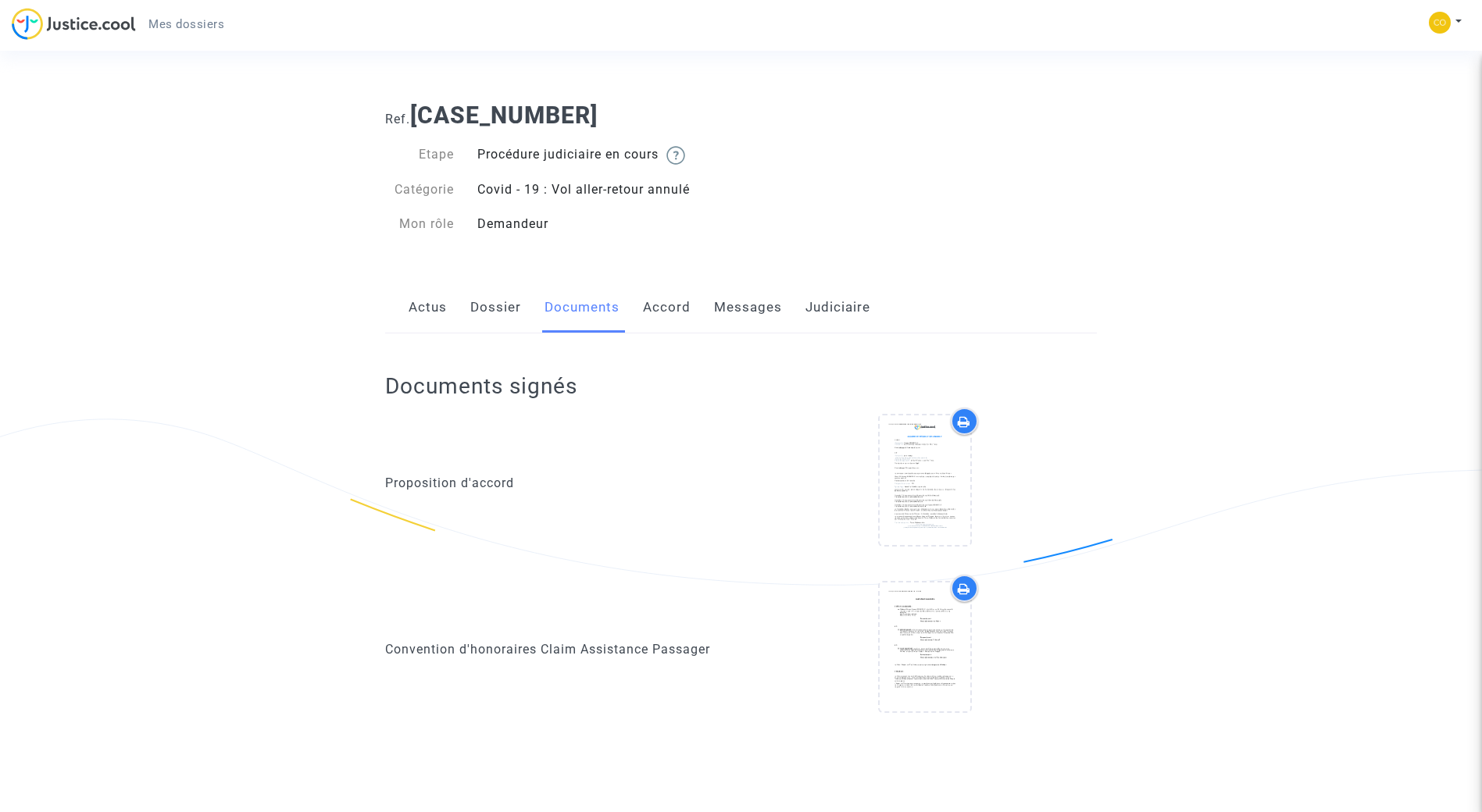 click on "Accord" 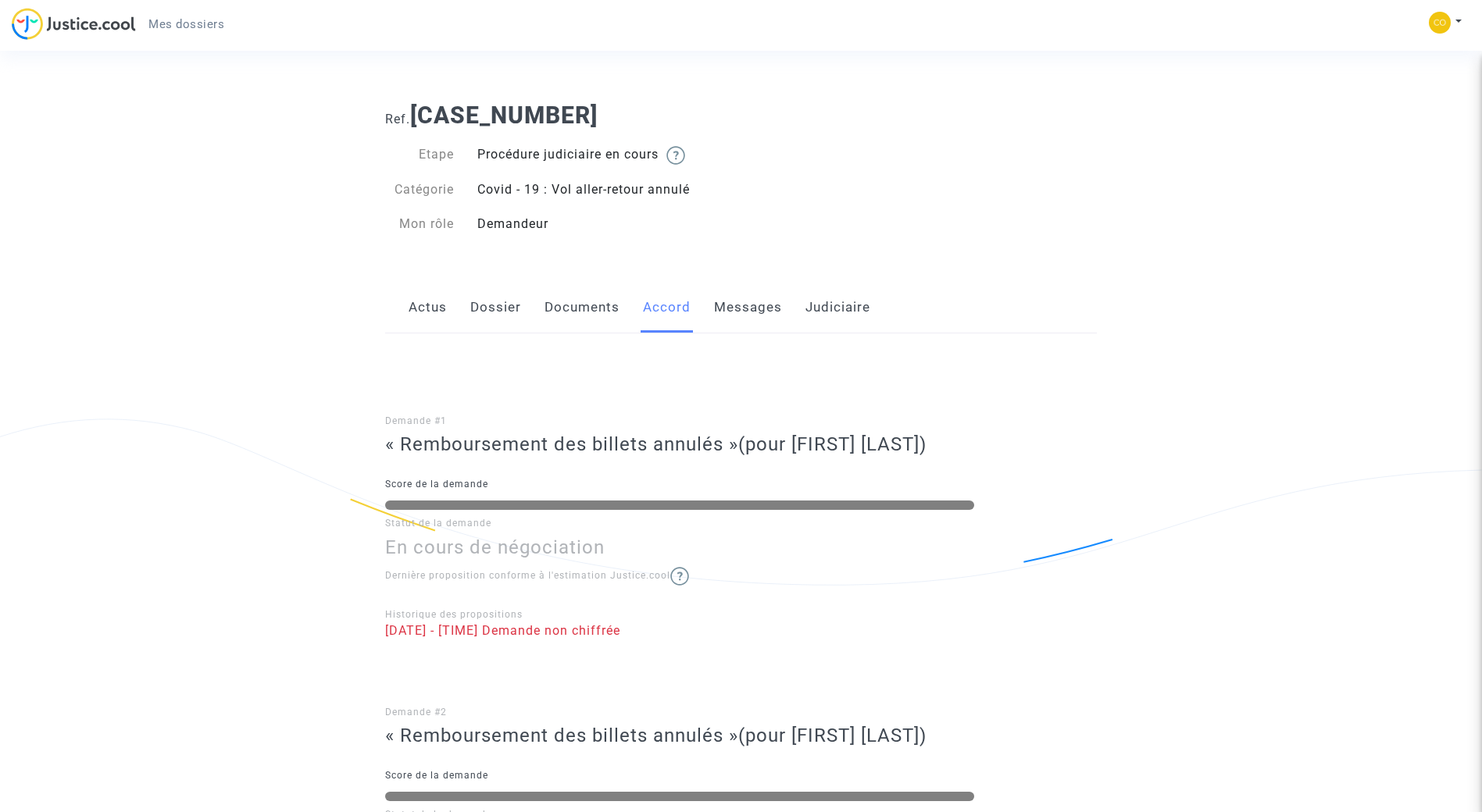 click on "Messages" 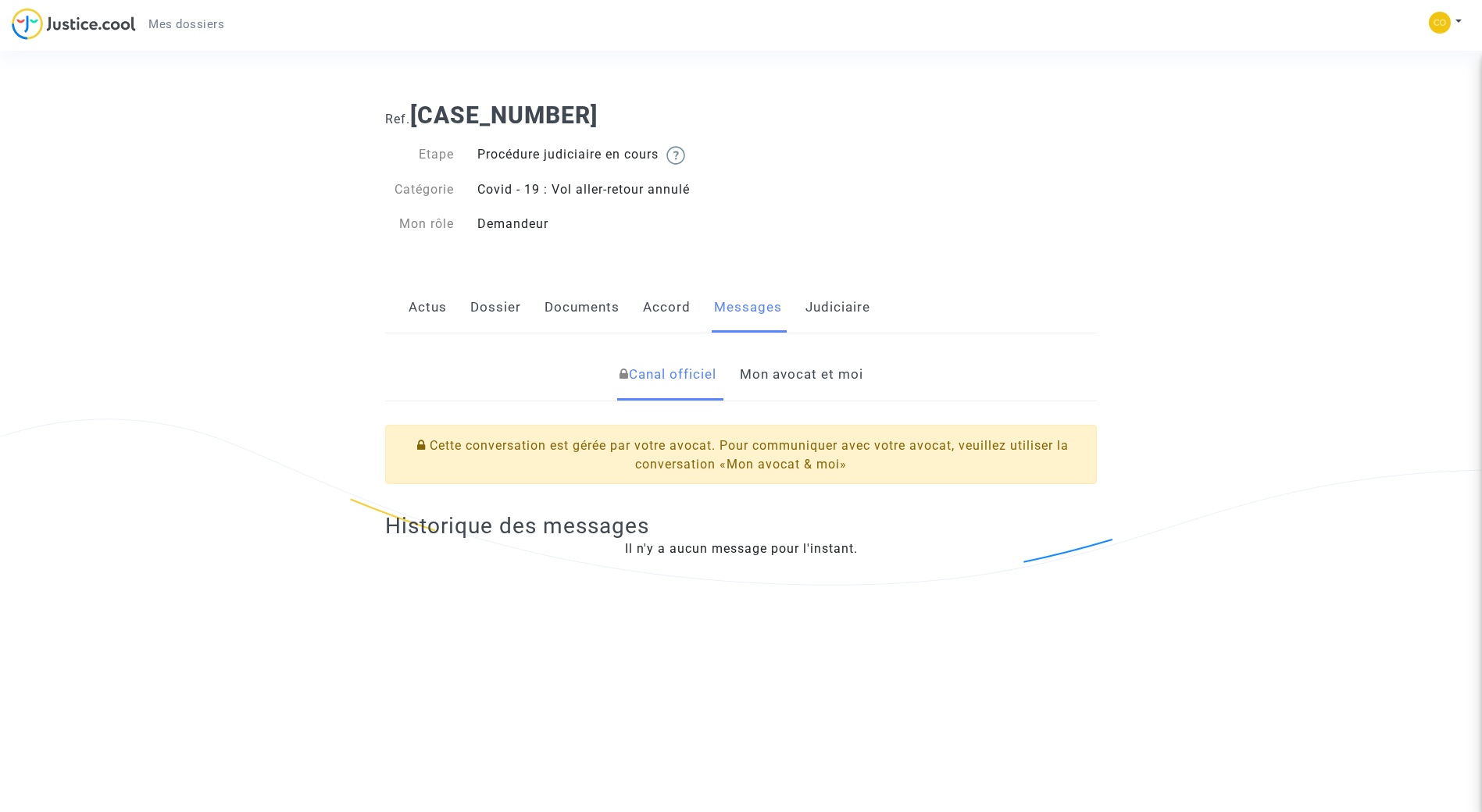 click on "Judiciaire" 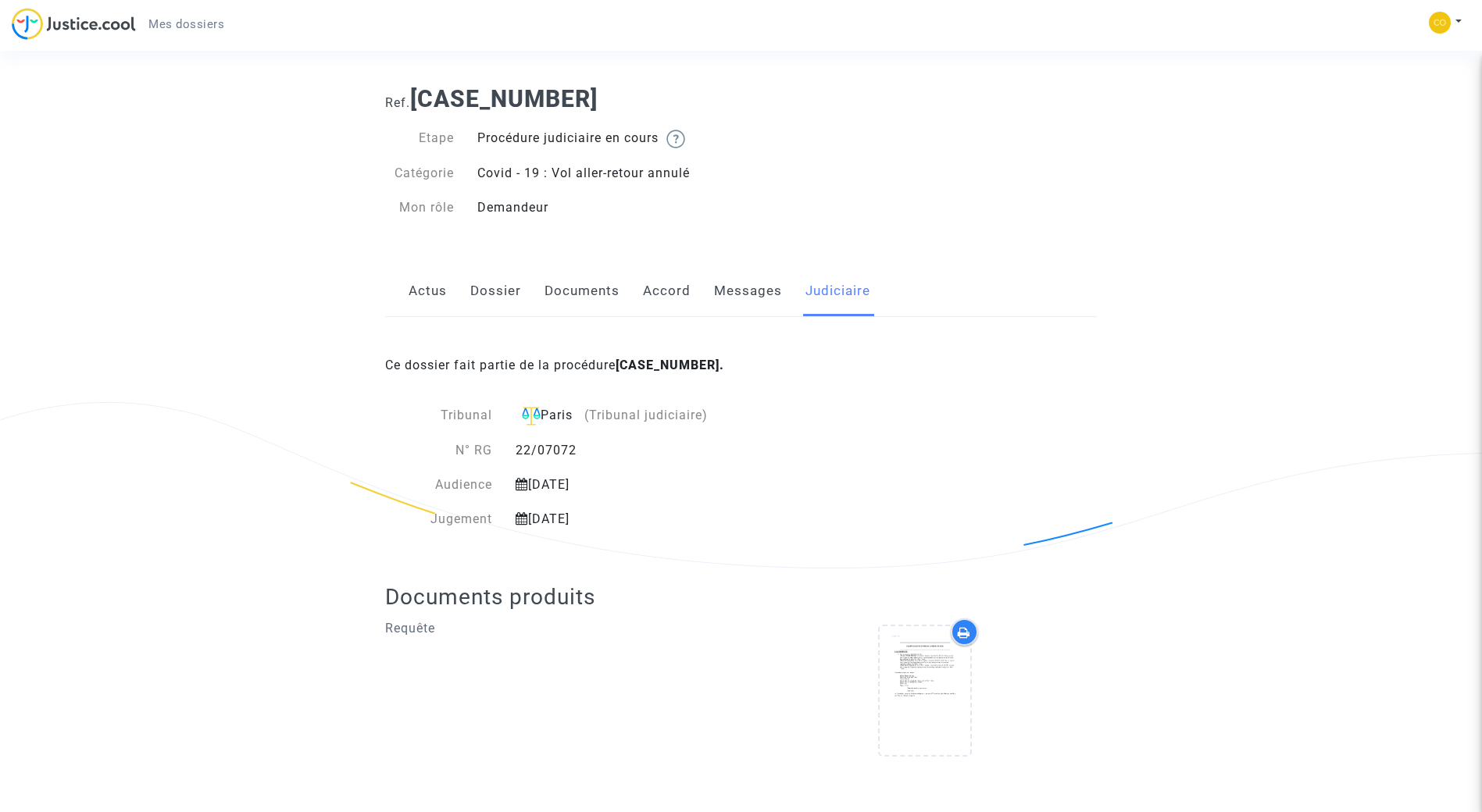 scroll, scrollTop: 21, scrollLeft: 0, axis: vertical 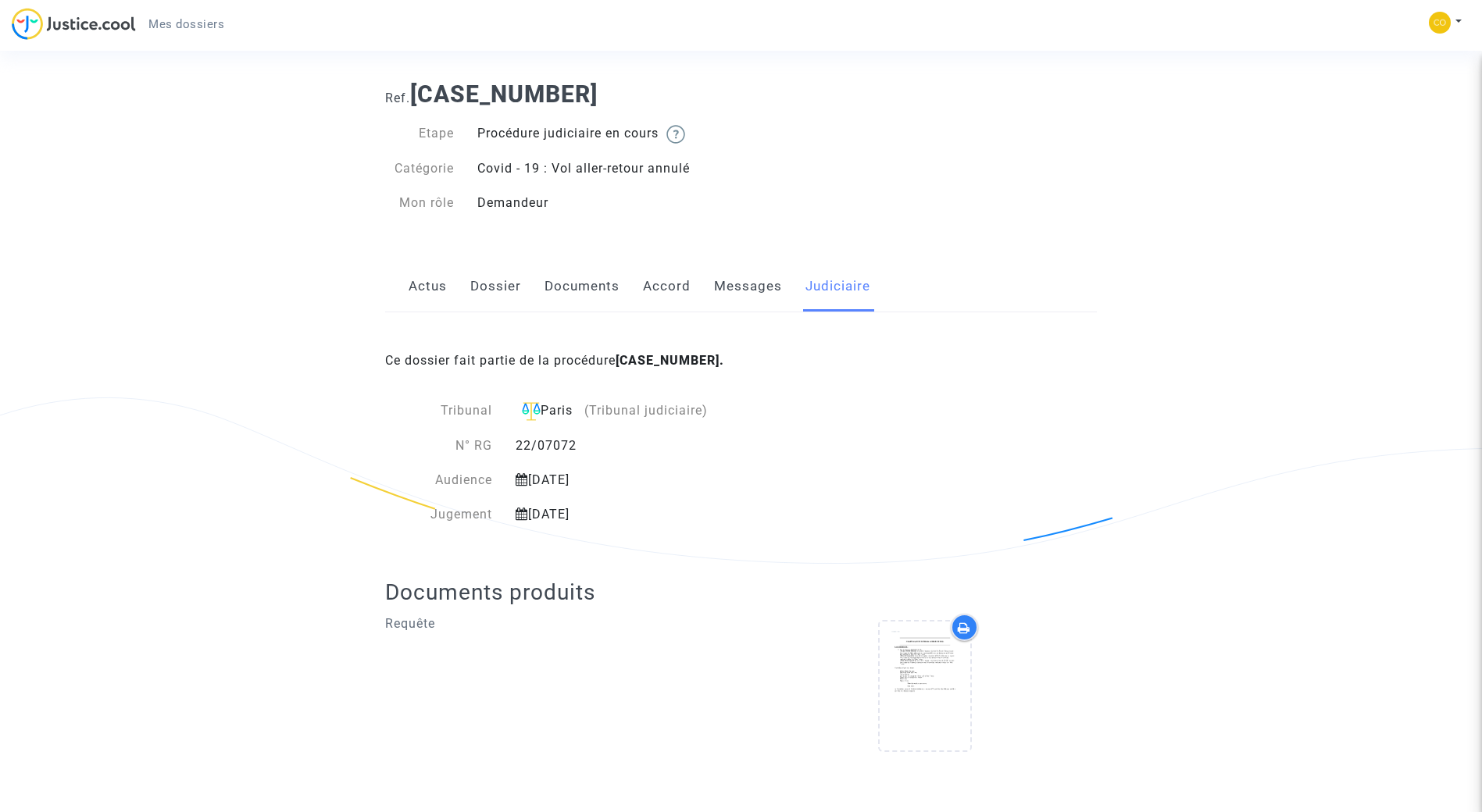 click on "Mes dossiers" at bounding box center [186, 24] 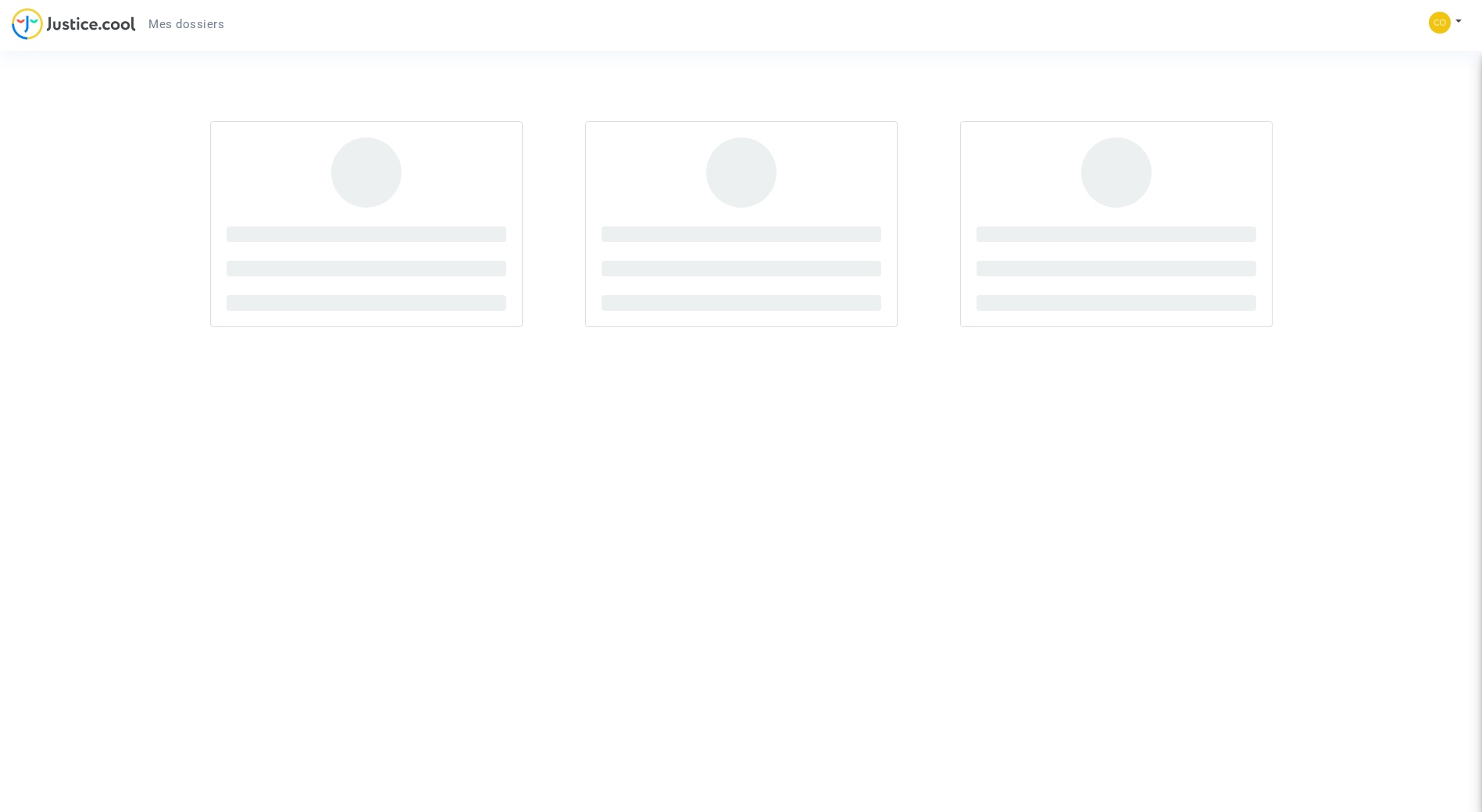 scroll, scrollTop: 0, scrollLeft: 0, axis: both 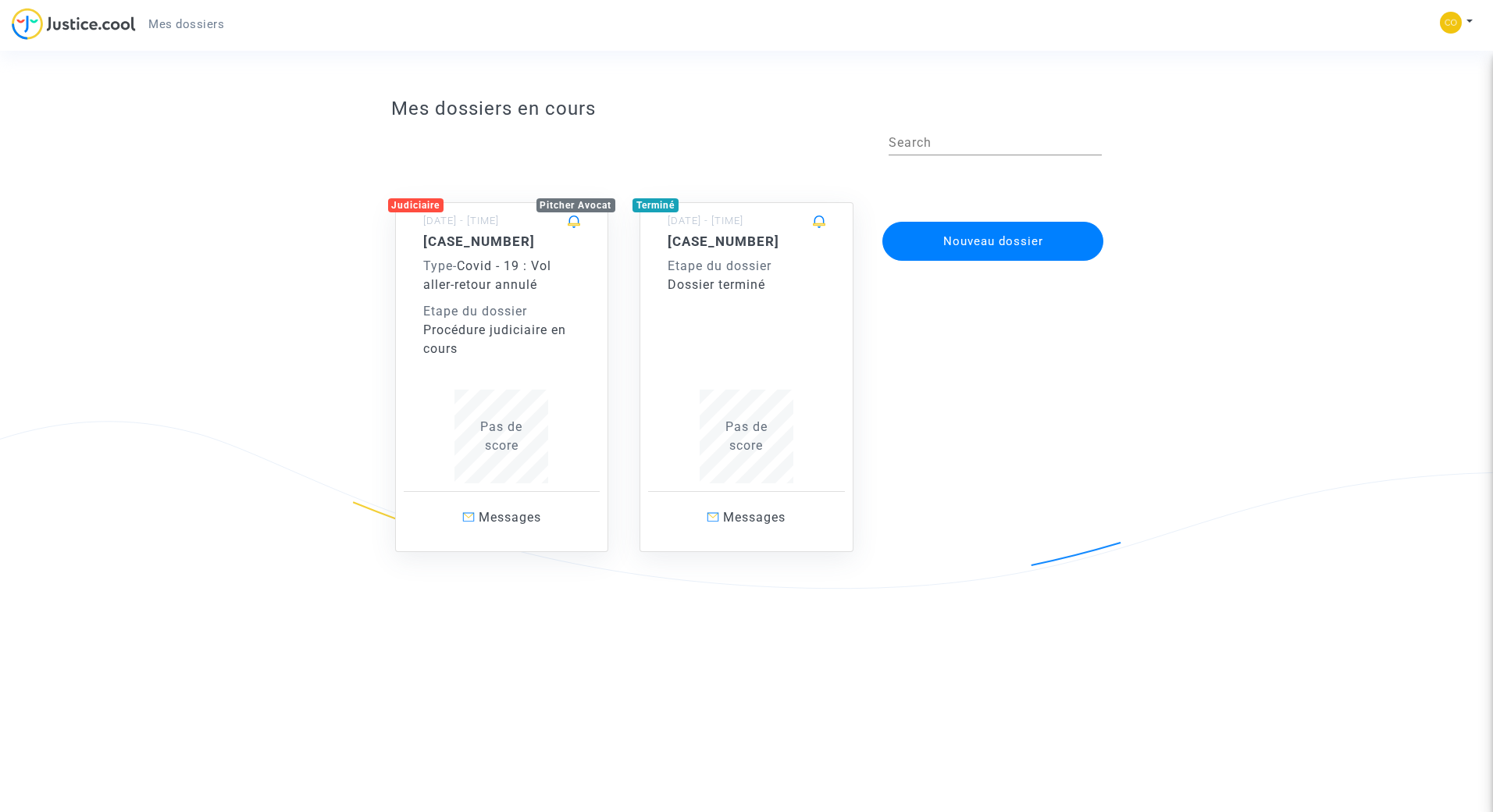 click on "[CASE_NUMBER] Etape du dossier  Dossier terminé  Pas de  score" 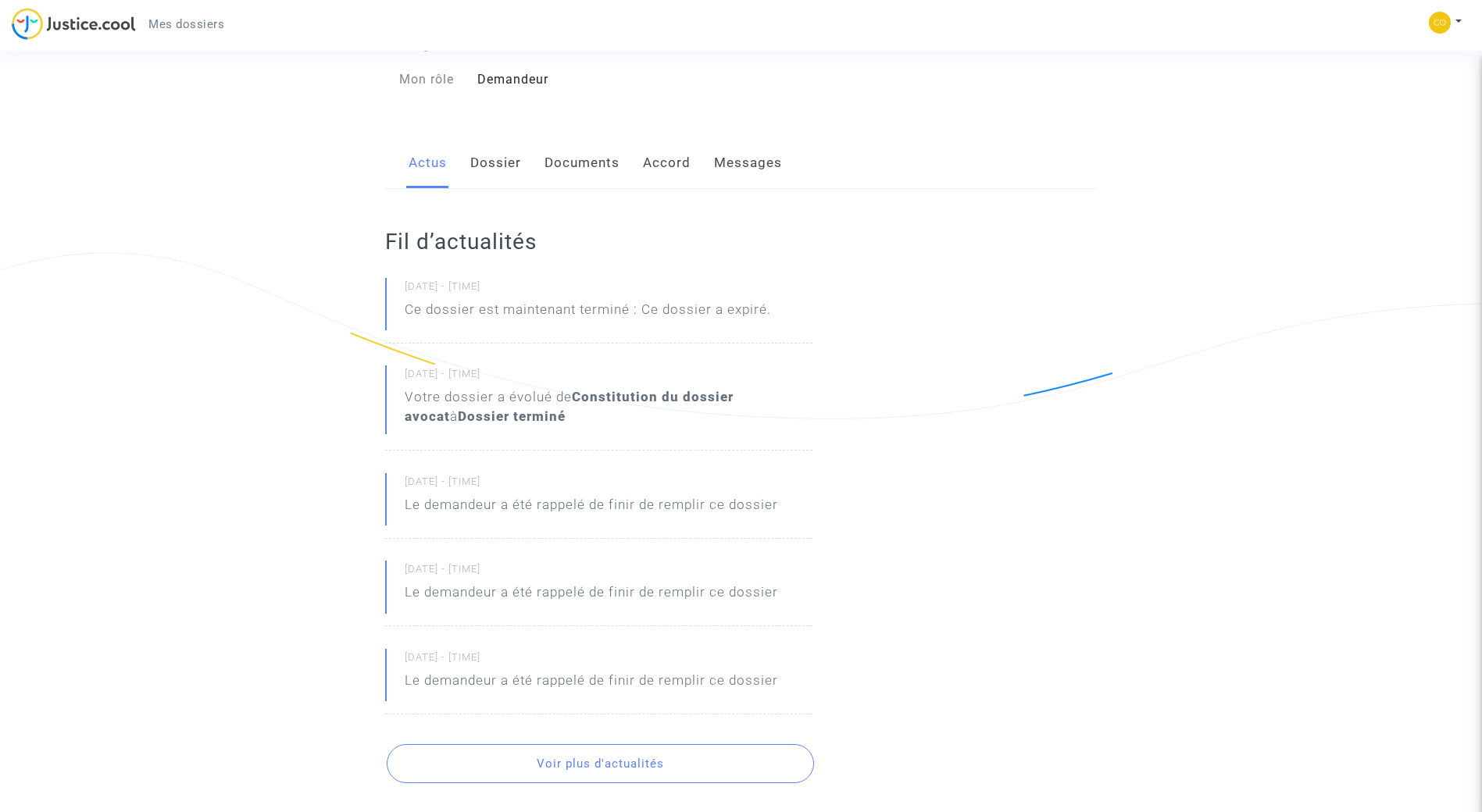 scroll, scrollTop: 0, scrollLeft: 0, axis: both 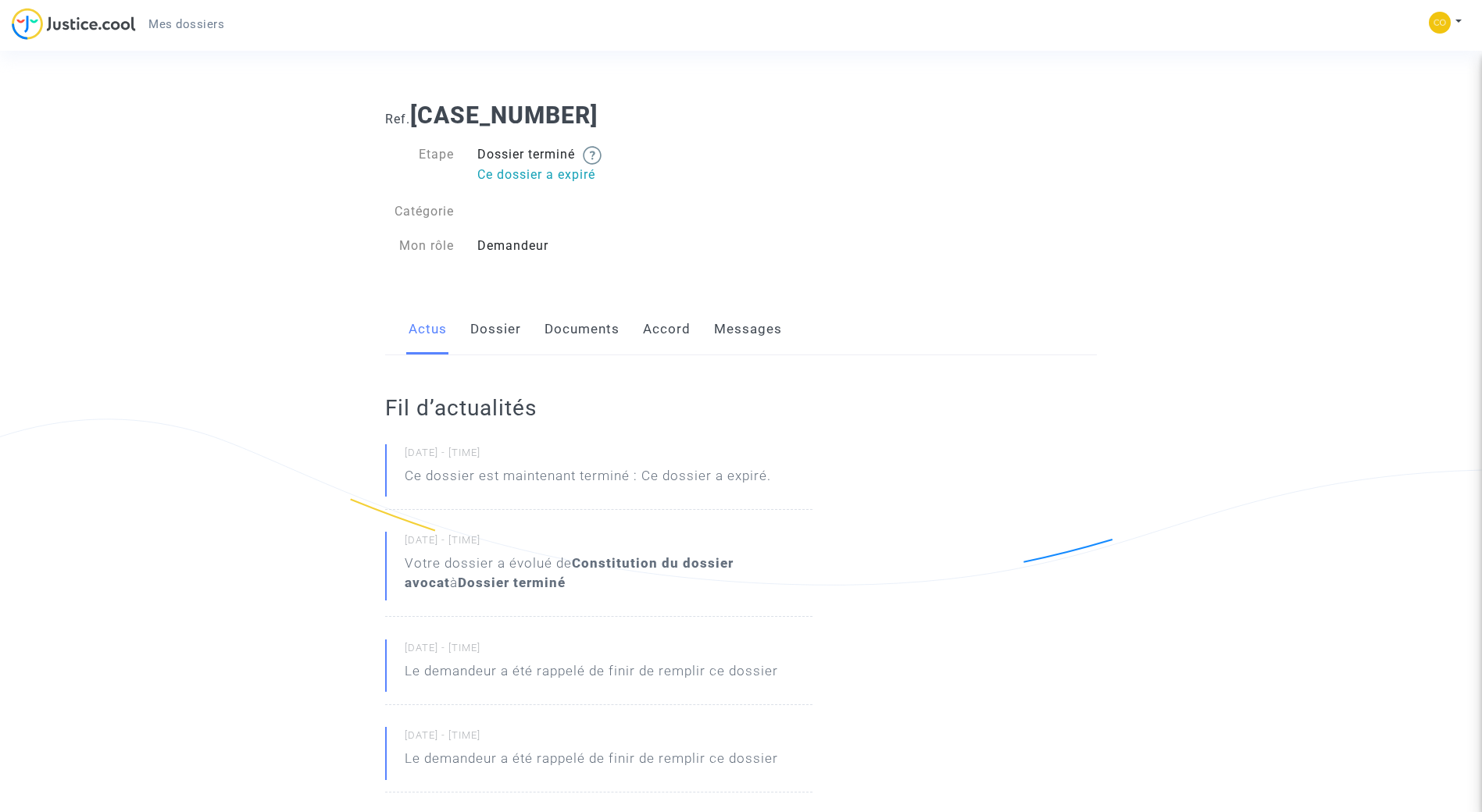 click on "Mes dossiers" at bounding box center (186, 24) 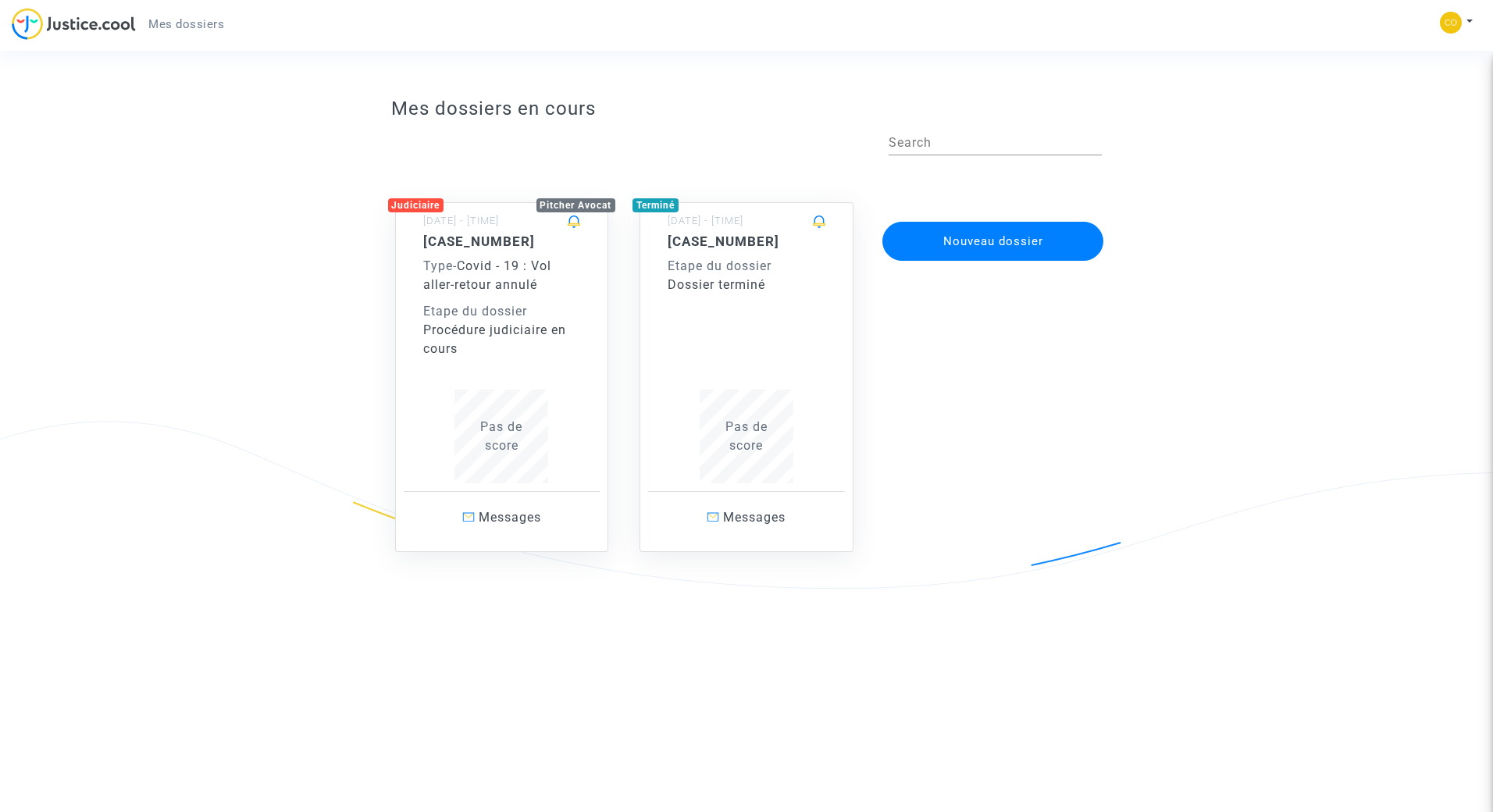 click on "Etape du dossier" 